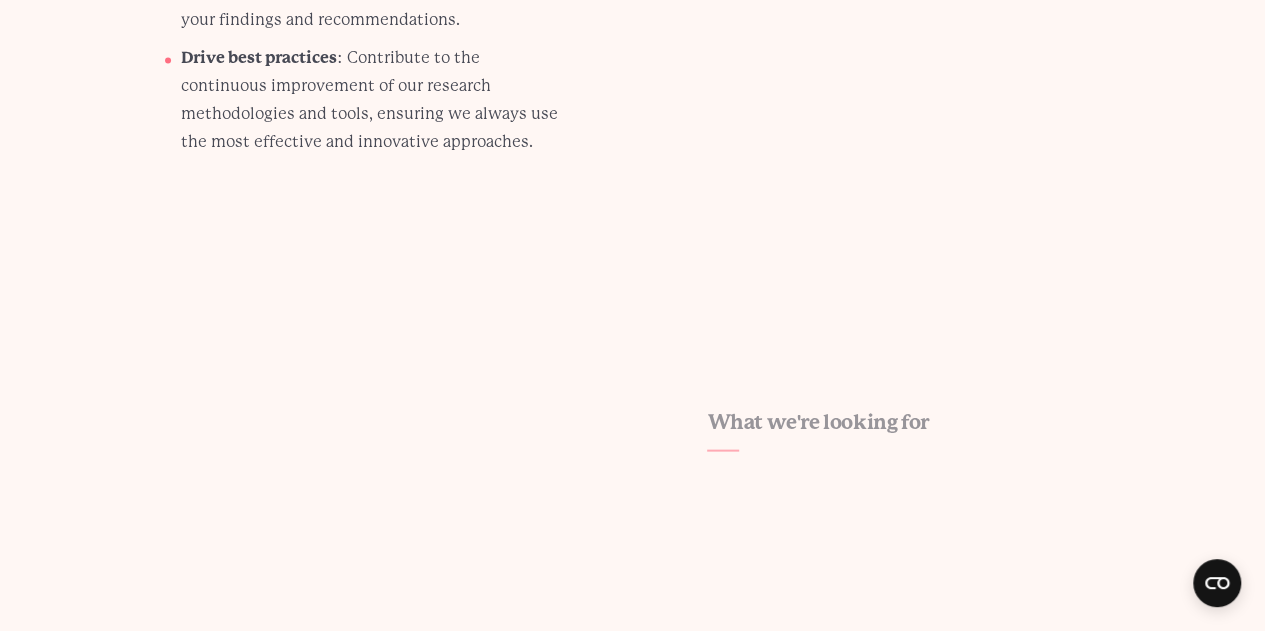 scroll, scrollTop: 1699, scrollLeft: 0, axis: vertical 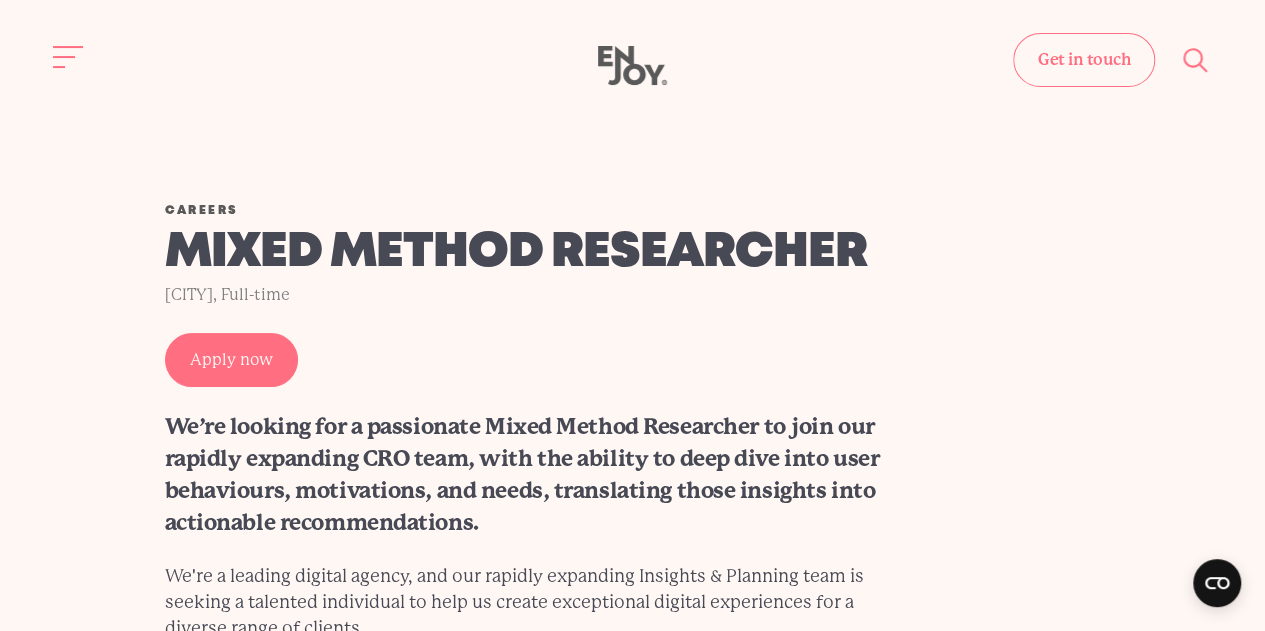 click 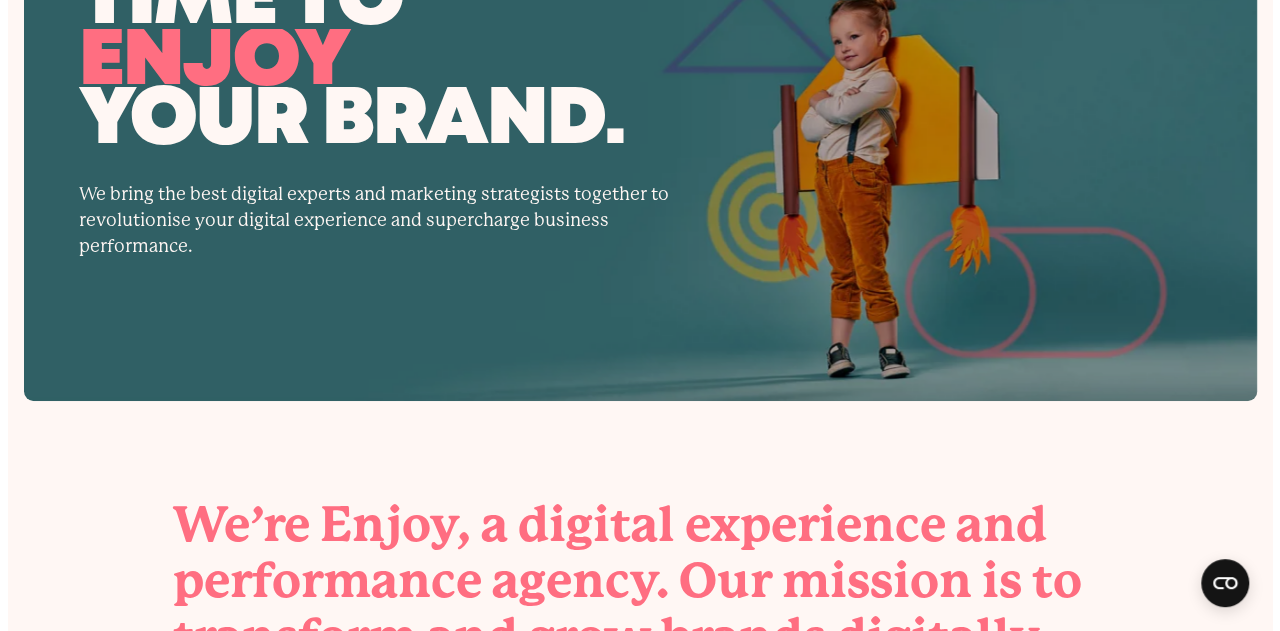 scroll, scrollTop: 0, scrollLeft: 0, axis: both 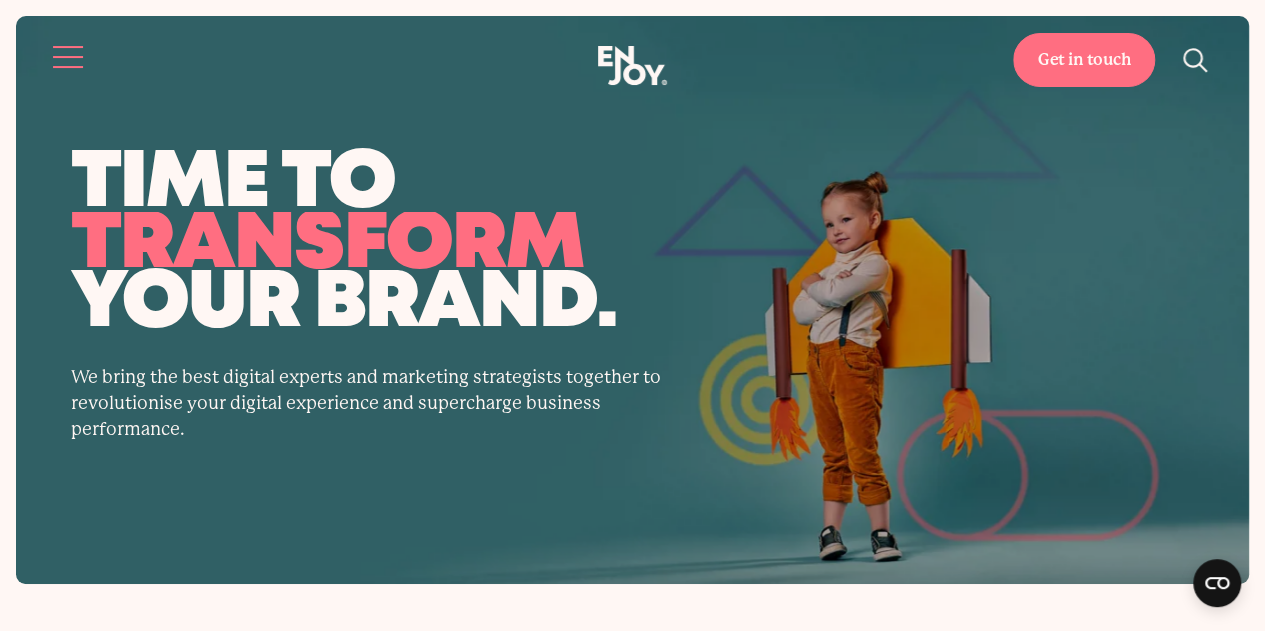 click at bounding box center (69, 57) 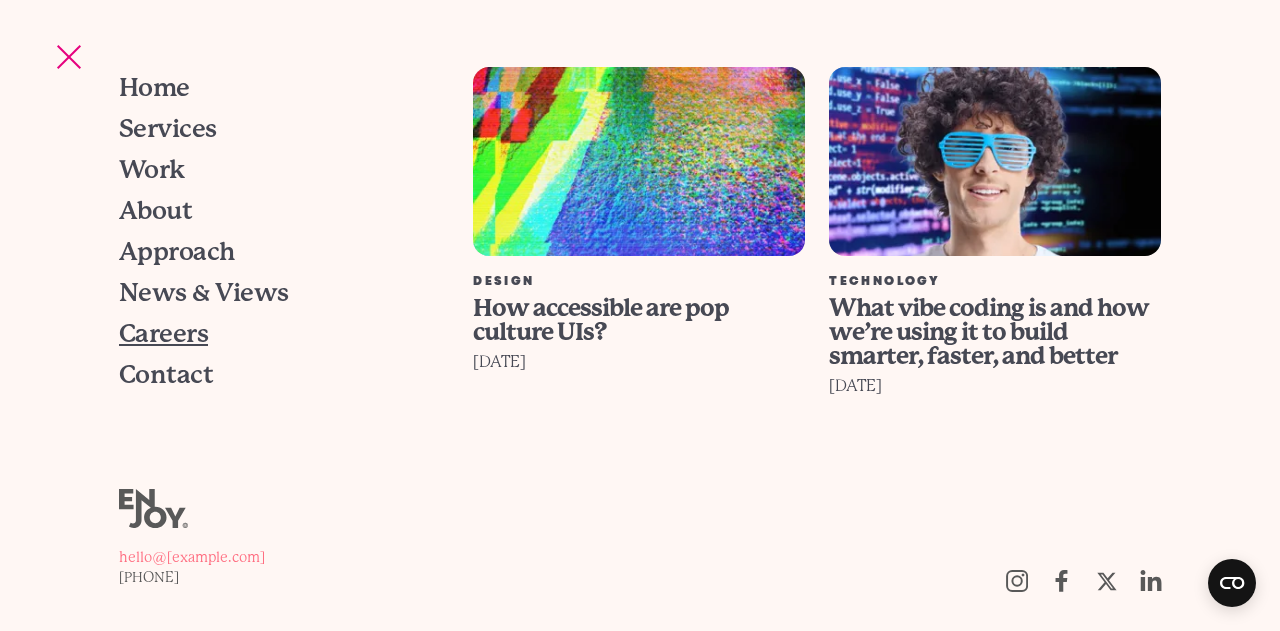 click on "Careers" at bounding box center [163, 333] 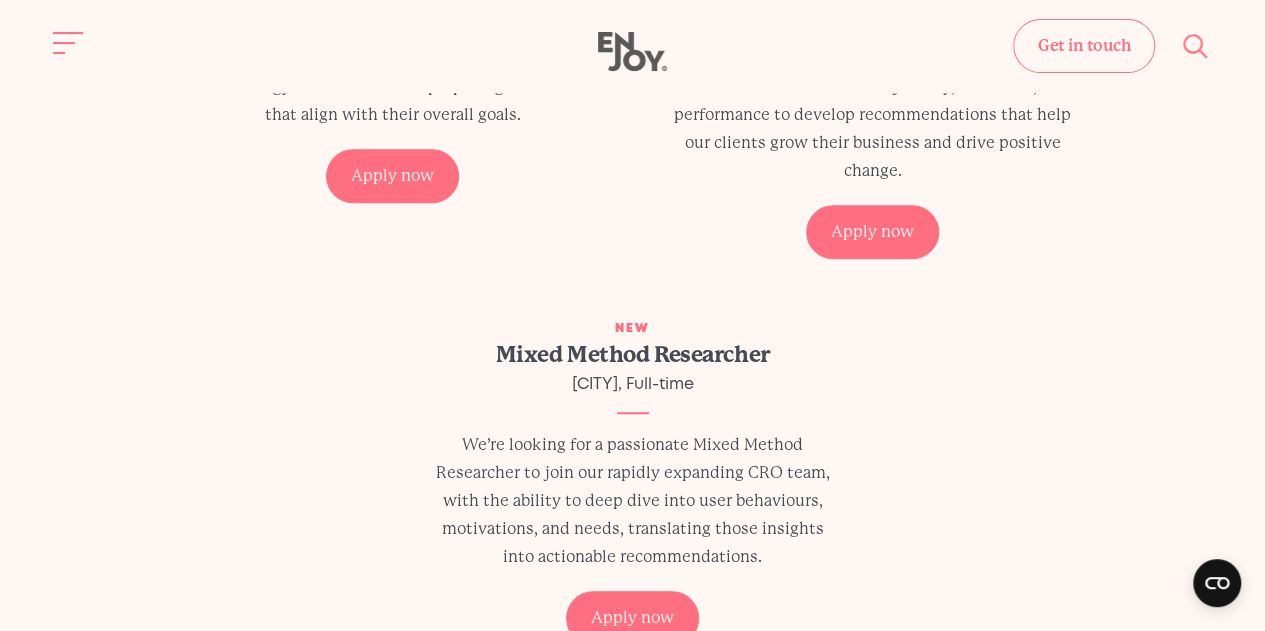 scroll, scrollTop: 353, scrollLeft: 0, axis: vertical 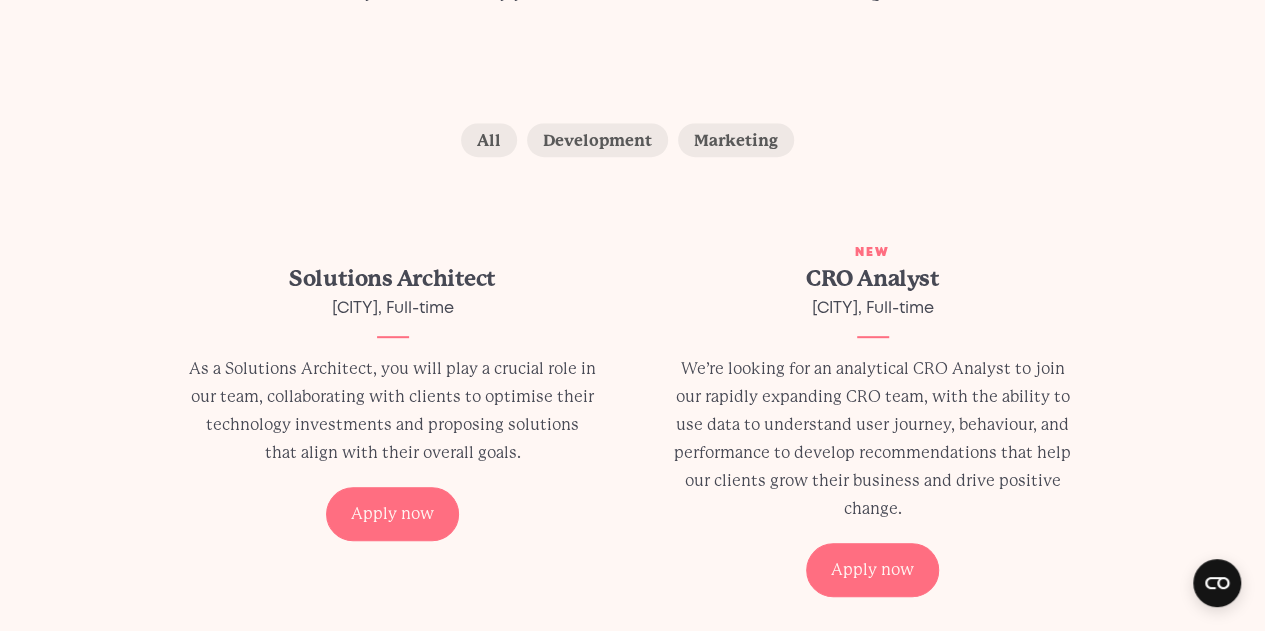 click on "Solutions Architect" at bounding box center [393, 279] 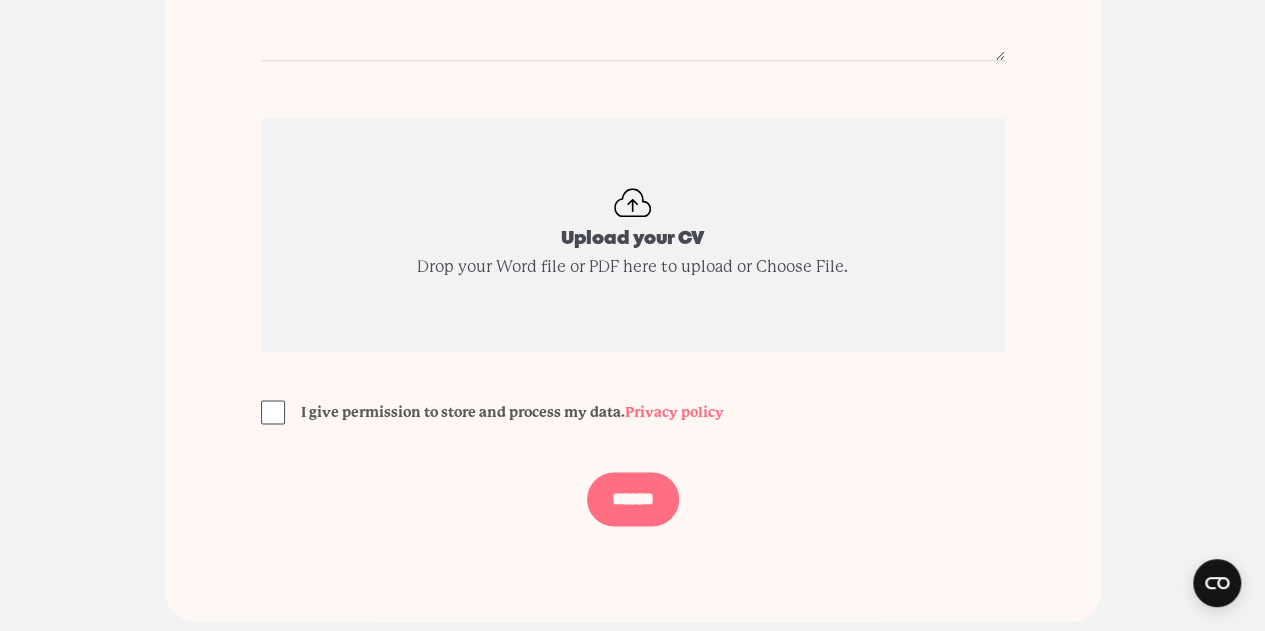 scroll, scrollTop: 5552, scrollLeft: 0, axis: vertical 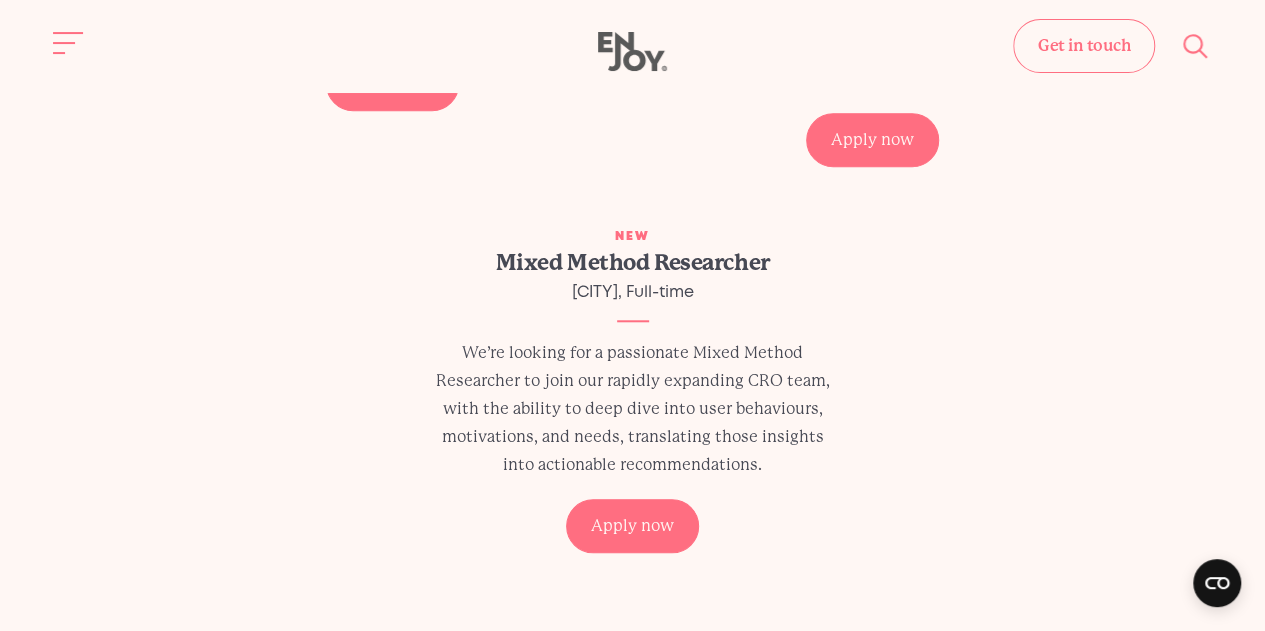 click on "Mixed Method Researcher" at bounding box center [633, 263] 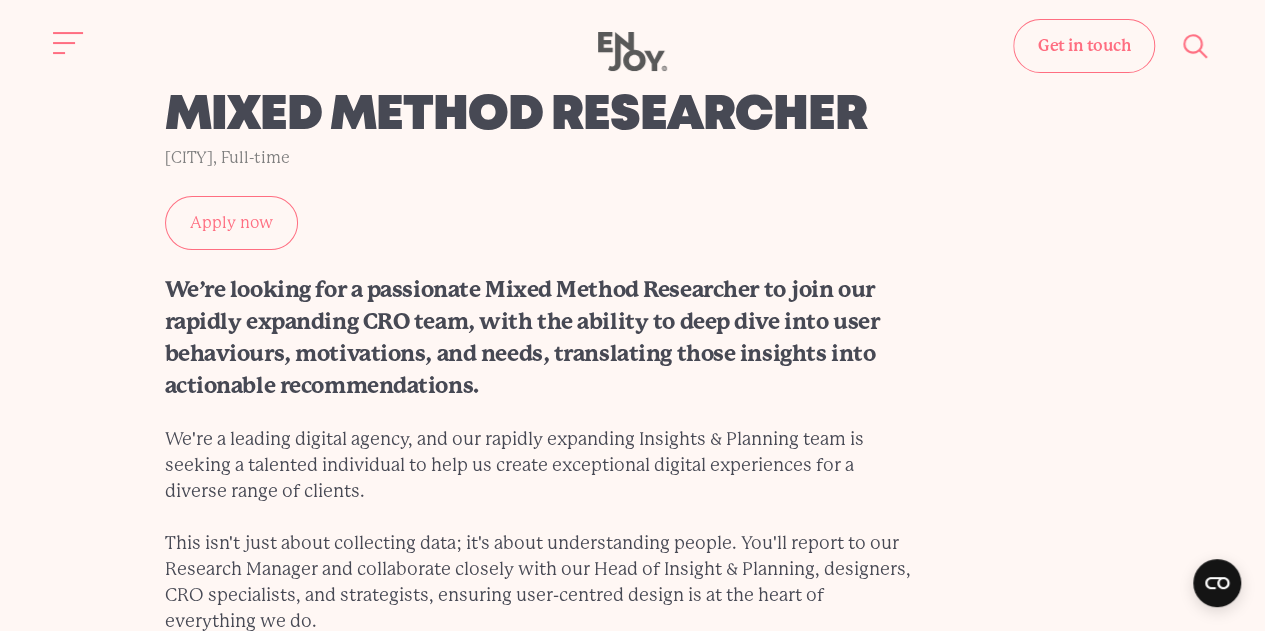 scroll, scrollTop: 123, scrollLeft: 0, axis: vertical 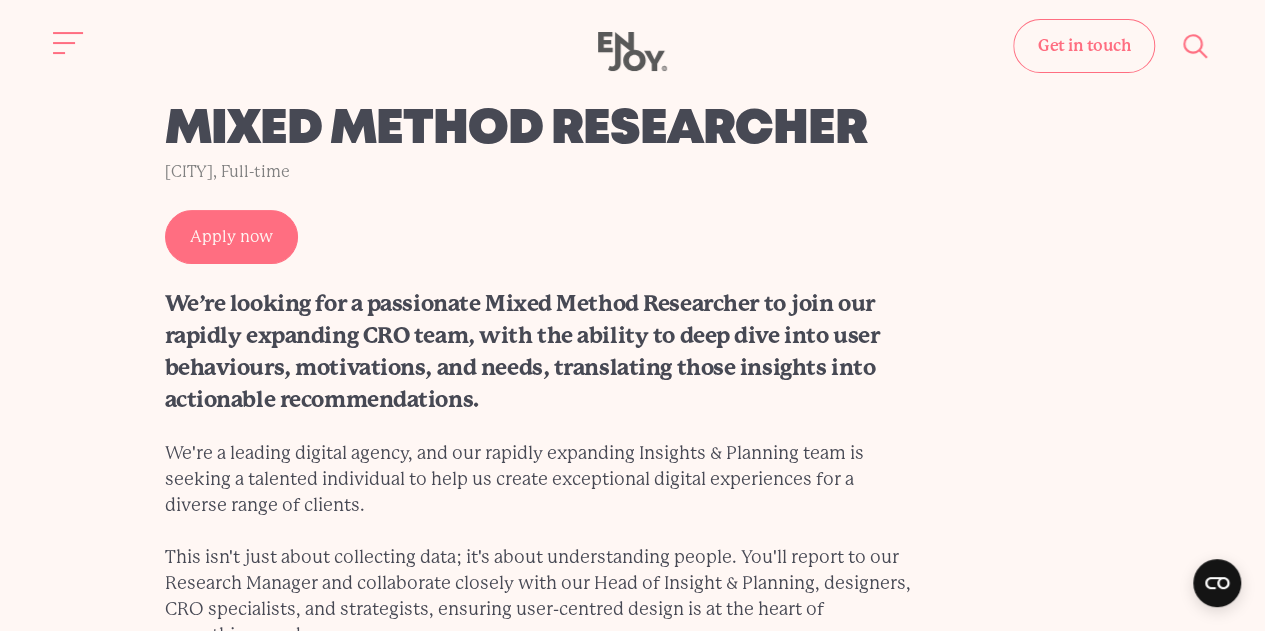 click on "Careers
[JOB_TITLE]
[CITY], Full-time
Apply now
We’re looking for a passionate [JOB_TITLE] to join our rapidly expanding CRO team, with the ability to deep dive into user behaviours, motivations, and needs, translating those insights into actionable recommendations.
We're a leading digital agency, and our rapidly expanding Insights & Planning team is seeking a talented individual to help us create exceptional digital experiences for a diverse range of clients." at bounding box center (633, 378) 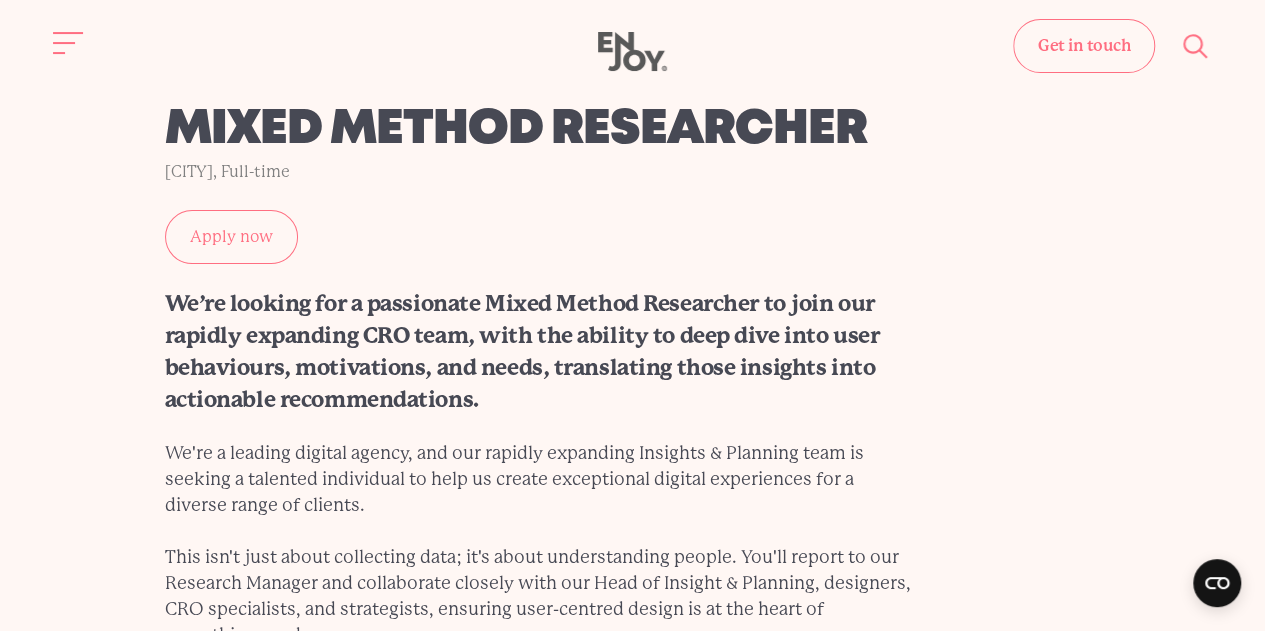 click on "Apply now" at bounding box center [231, 237] 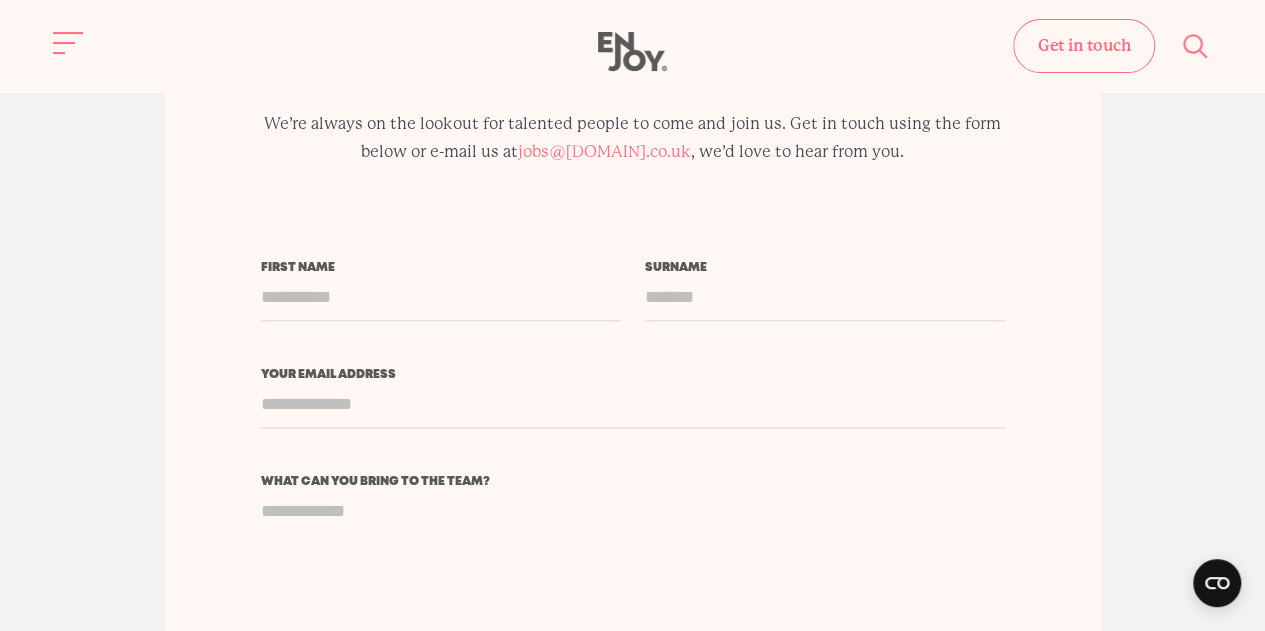 scroll, scrollTop: 4630, scrollLeft: 0, axis: vertical 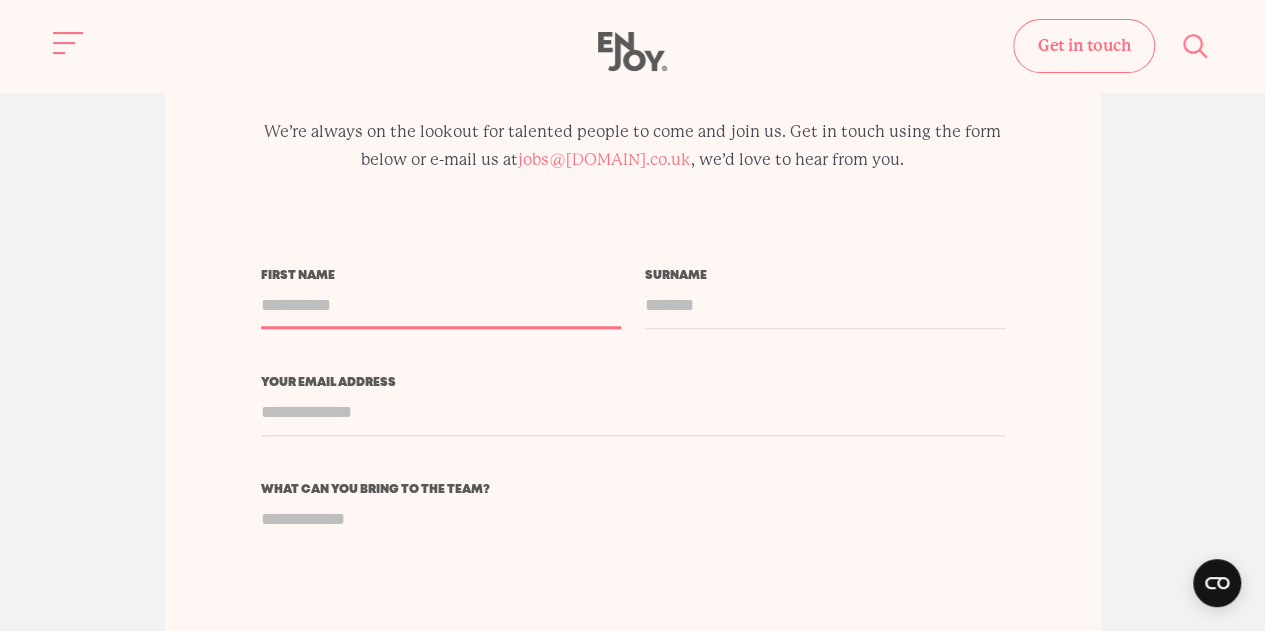 click on "First name" at bounding box center [441, 305] 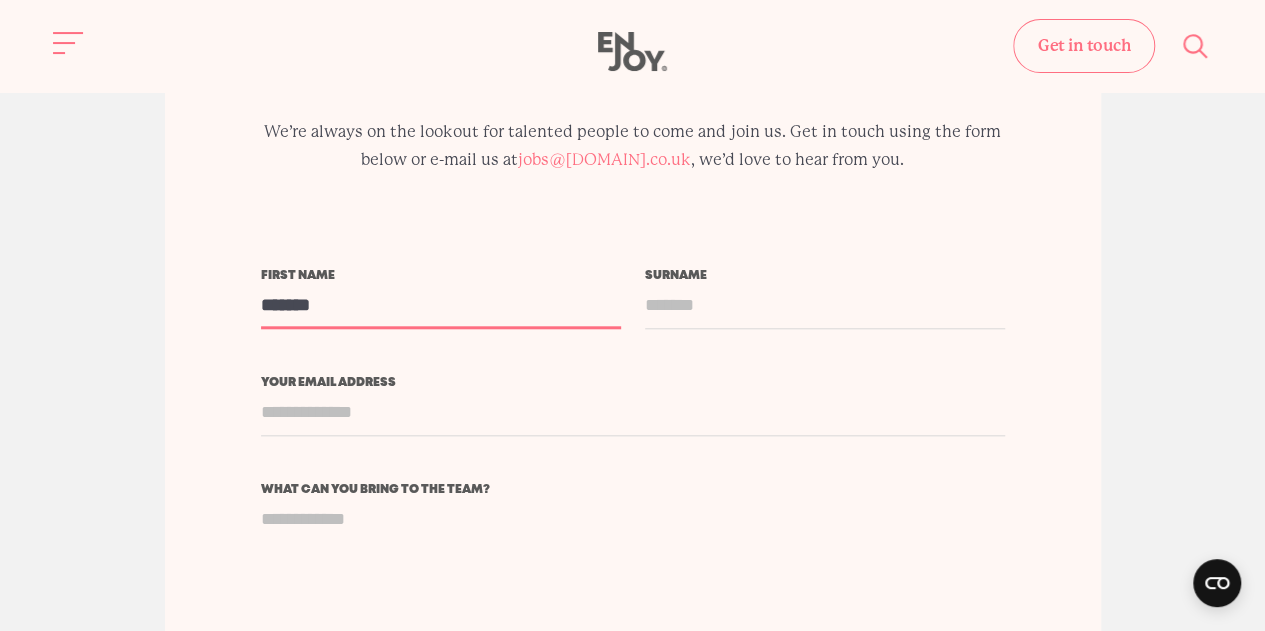 type on "*******" 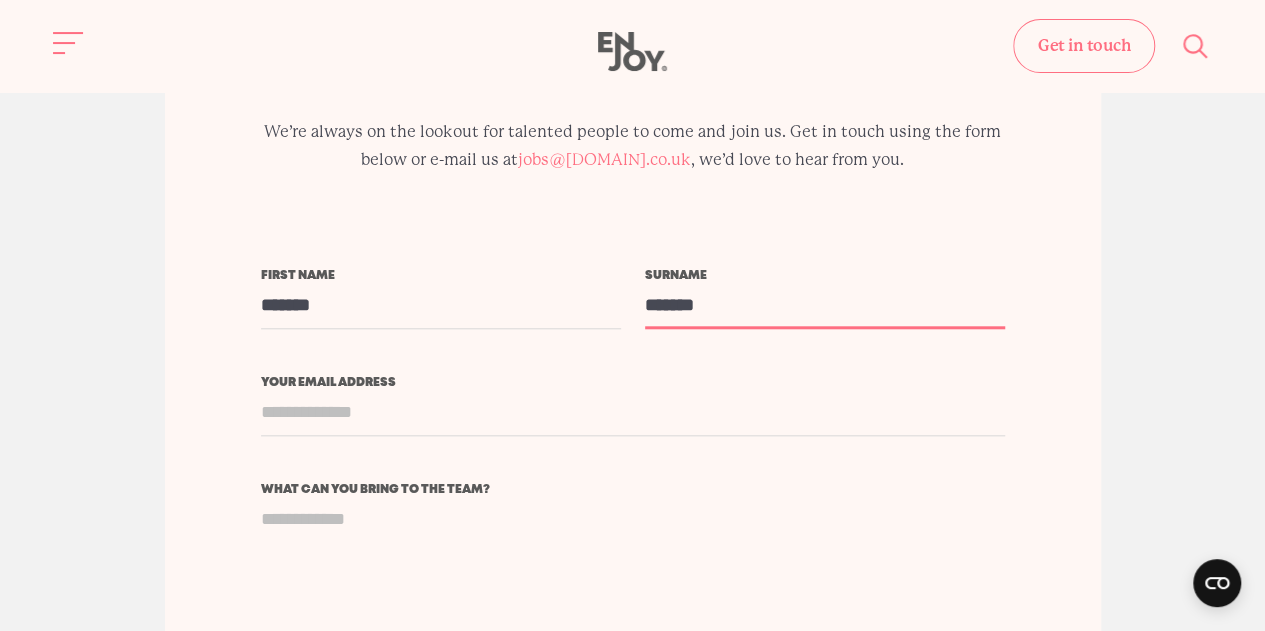 type on "*******" 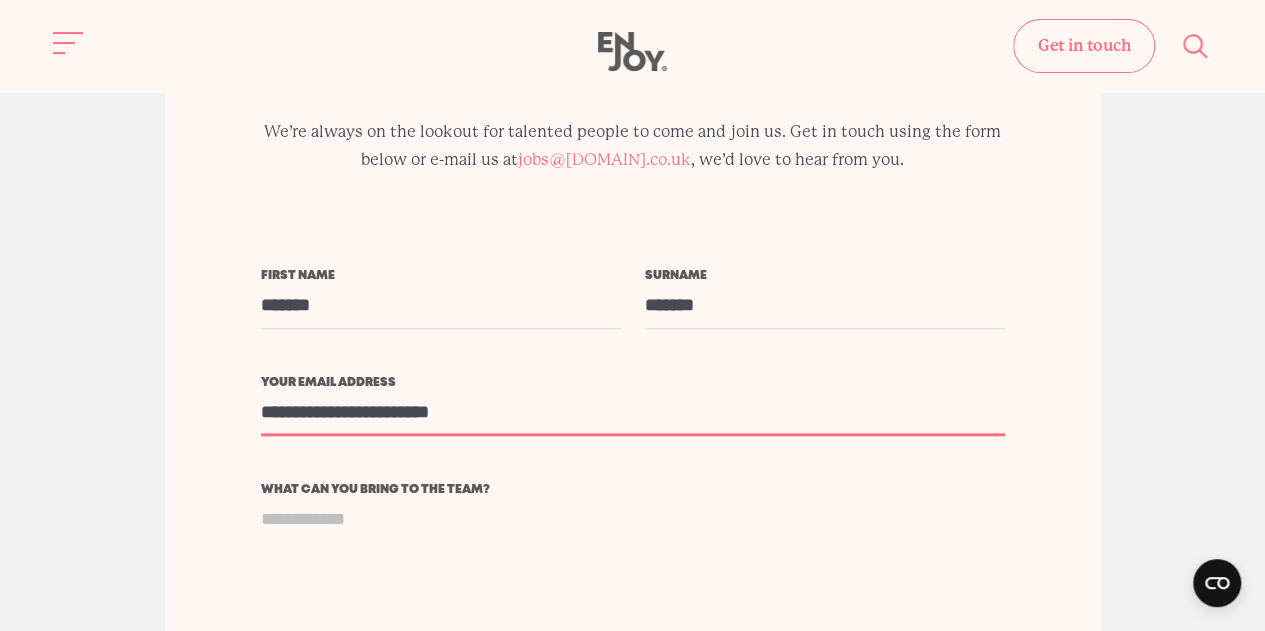 type on "**********" 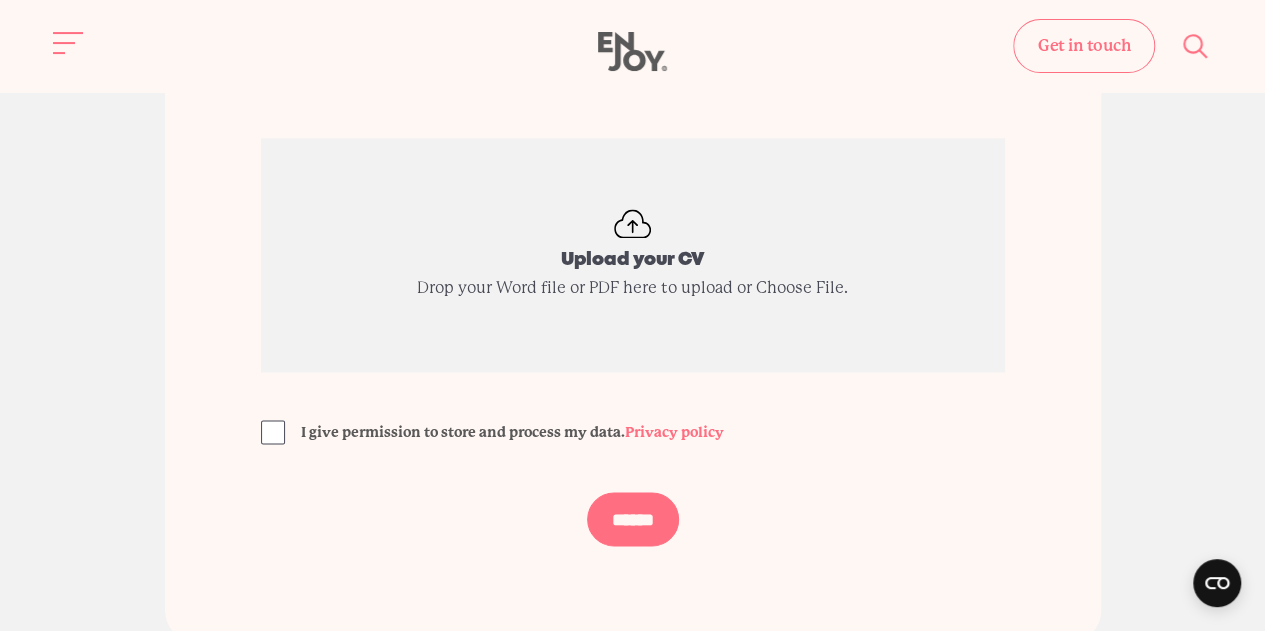 scroll, scrollTop: 5070, scrollLeft: 0, axis: vertical 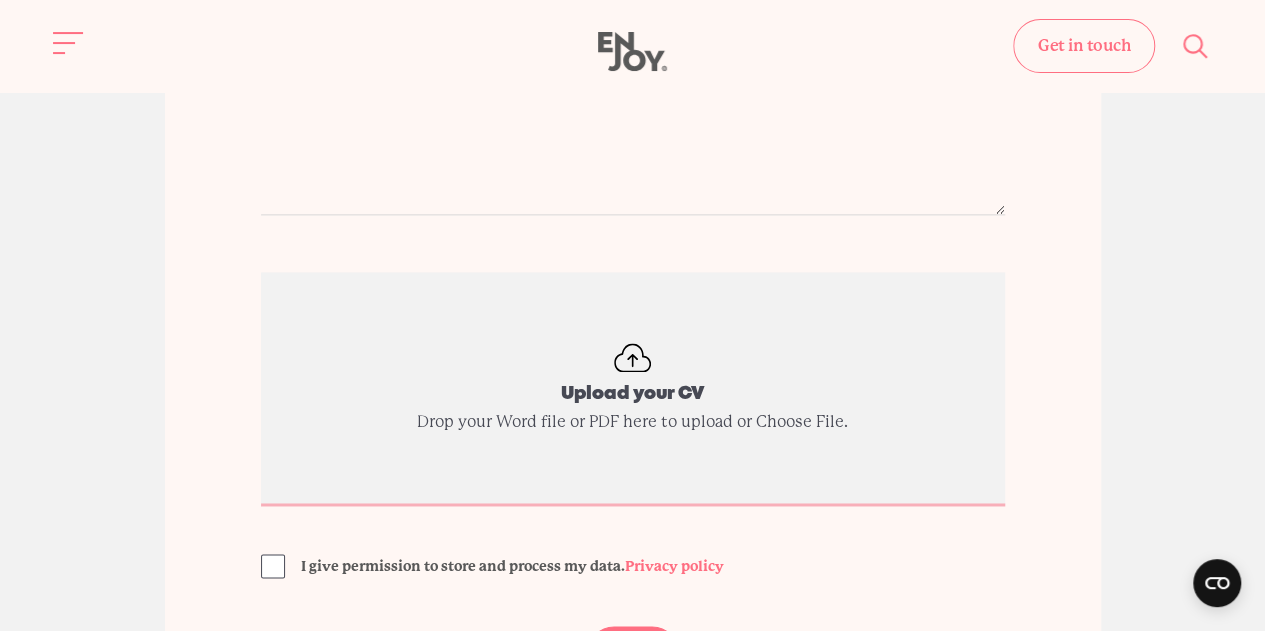 click on "Upload your CV" at bounding box center (633, 389) 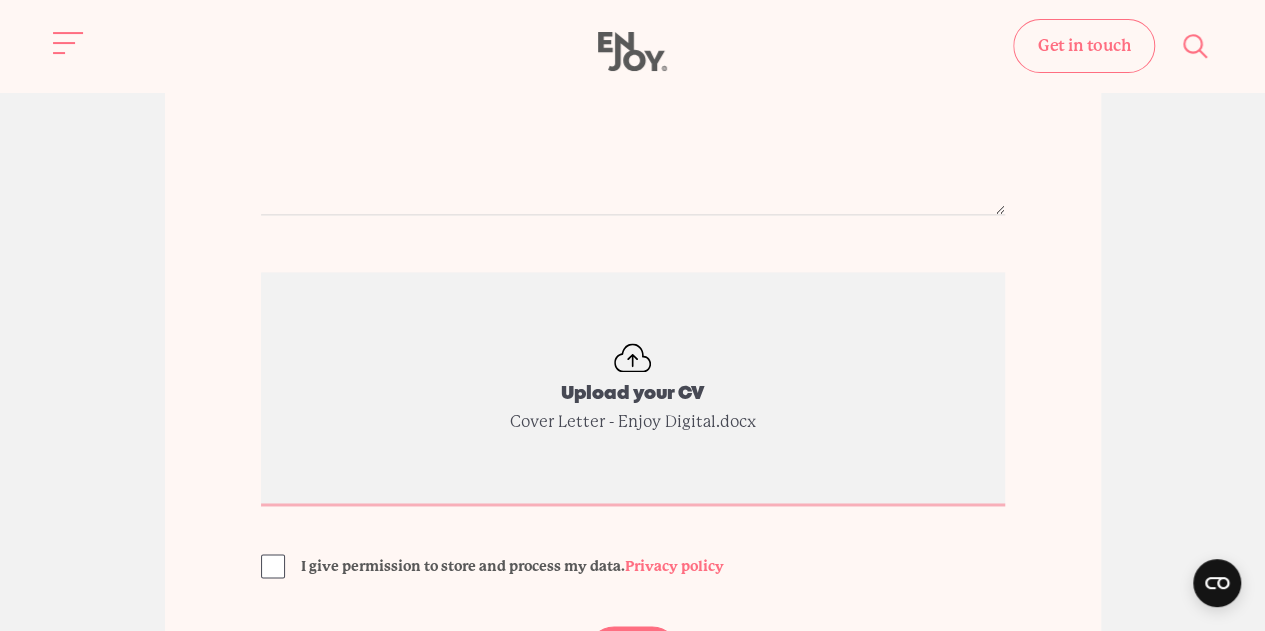 click on "Upload your CV" at bounding box center [633, 389] 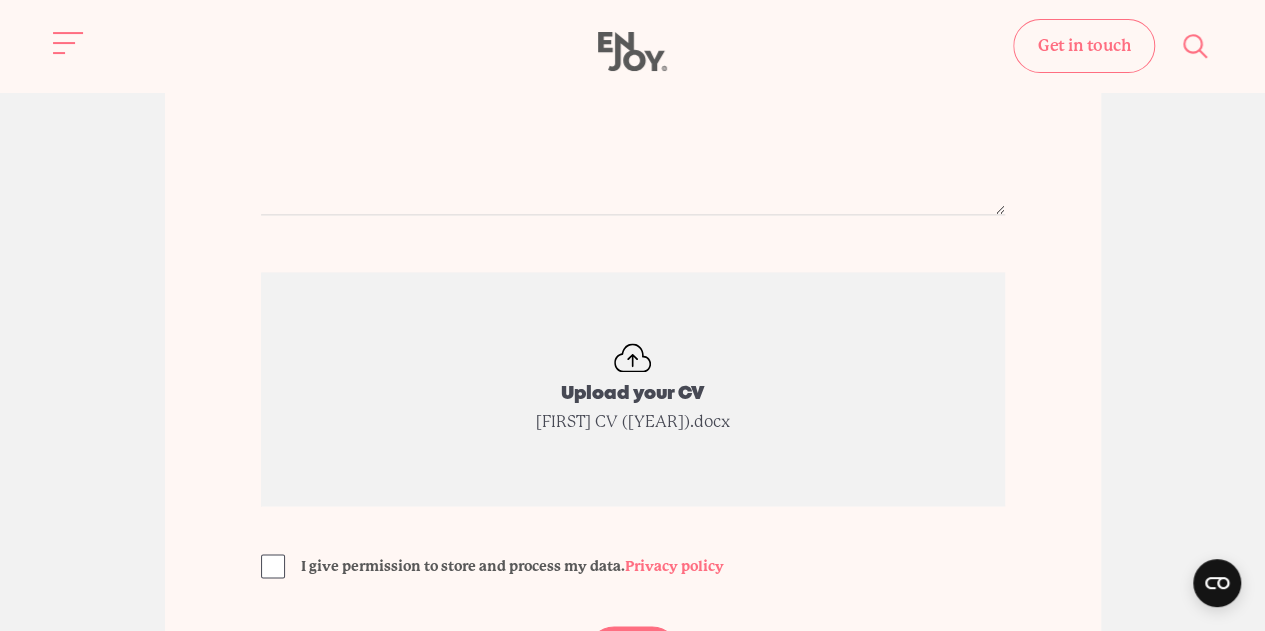 click on "Join our team!
We’re always on the lookout for talented people to come and join us. Get in touch using the form below or e-mail us at  jobs@enjoy-digital.co.uk , we’d love to hear from you.
First name
*******
Surname
*******" at bounding box center (633, 154) 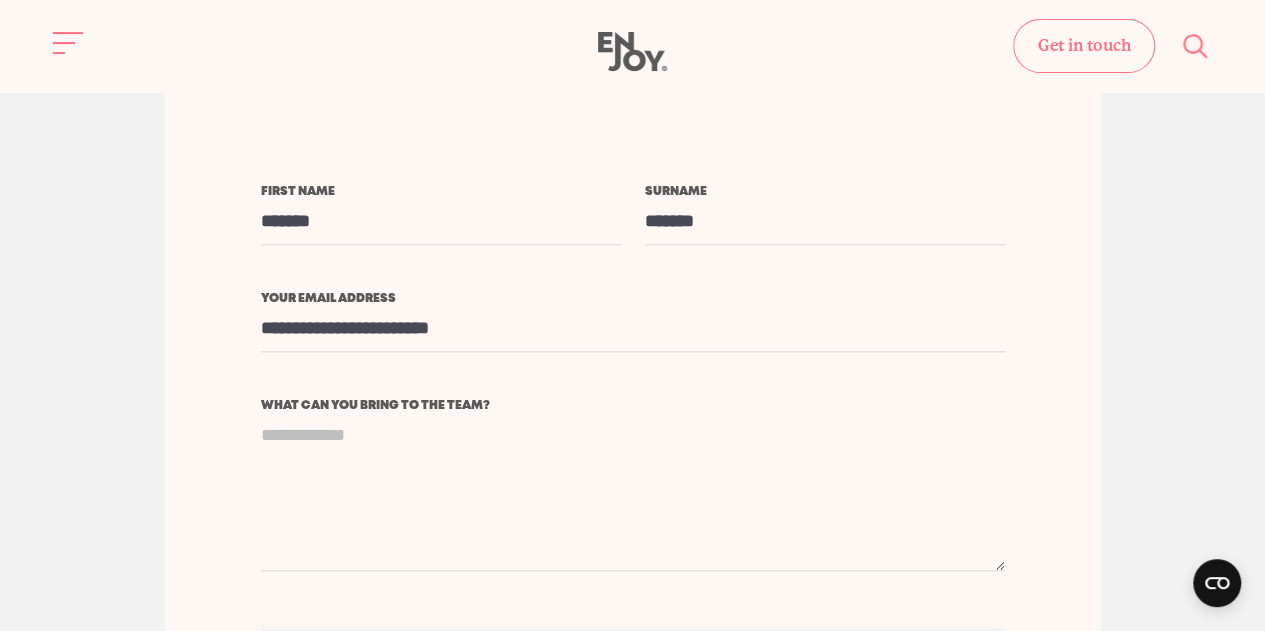 scroll, scrollTop: 4716, scrollLeft: 0, axis: vertical 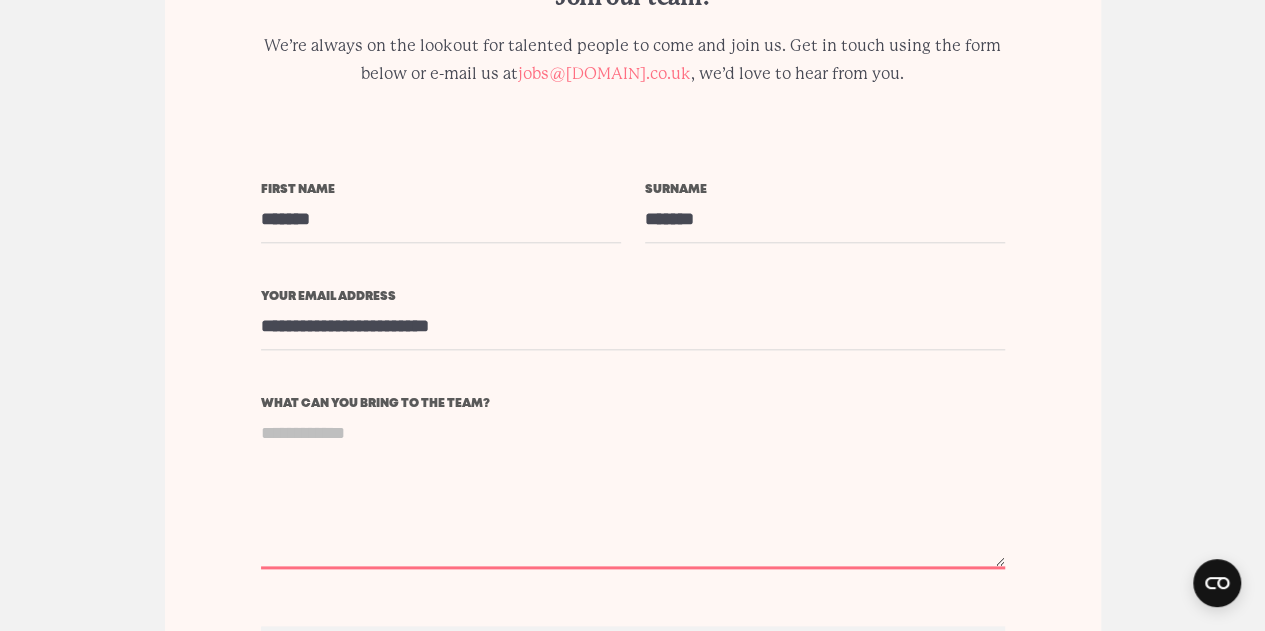 click on "What can you bring to the team?" at bounding box center [633, 489] 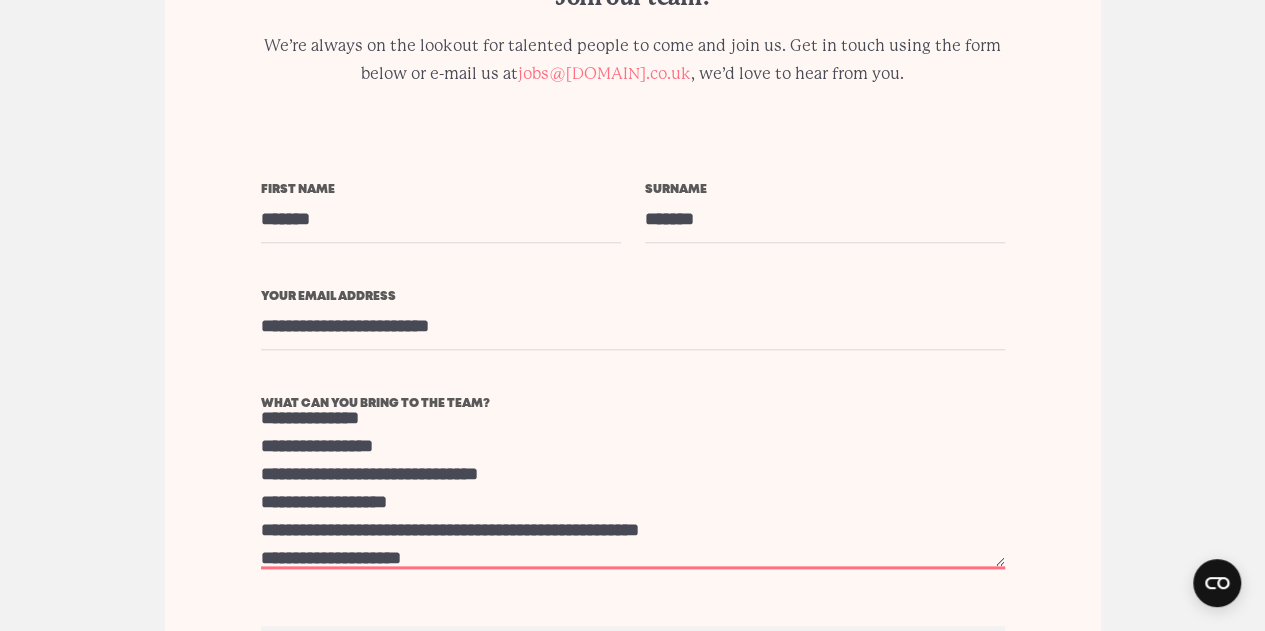 scroll, scrollTop: 0, scrollLeft: 0, axis: both 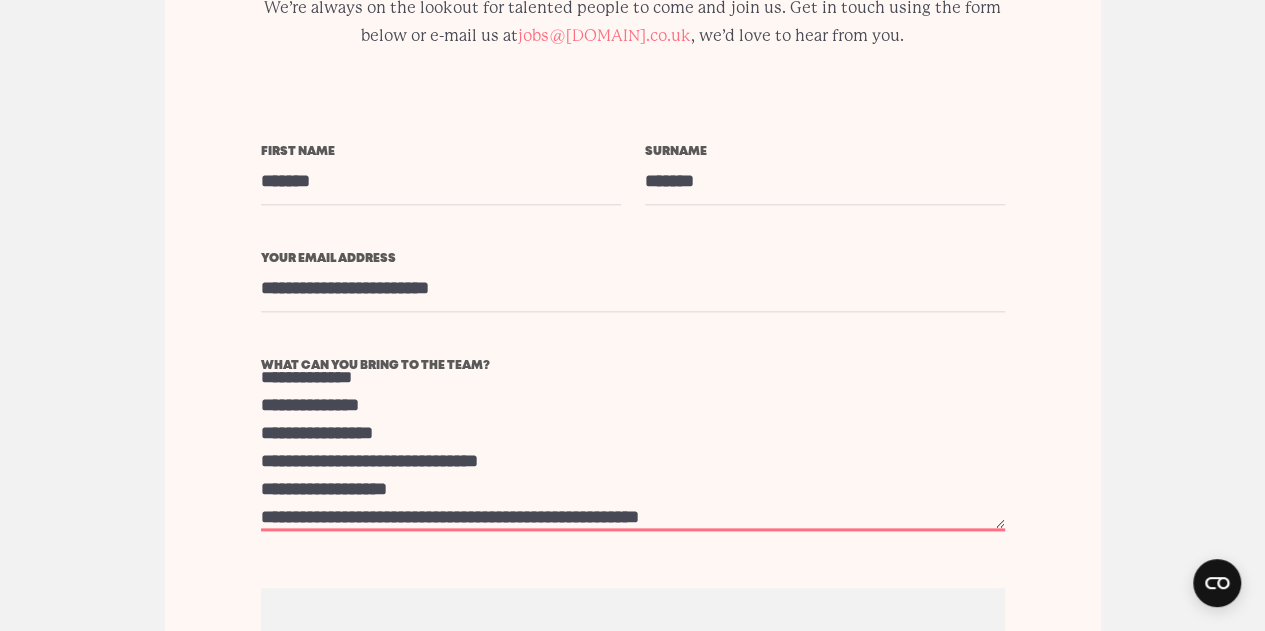 click on "What can you bring to the team?" at bounding box center [633, 451] 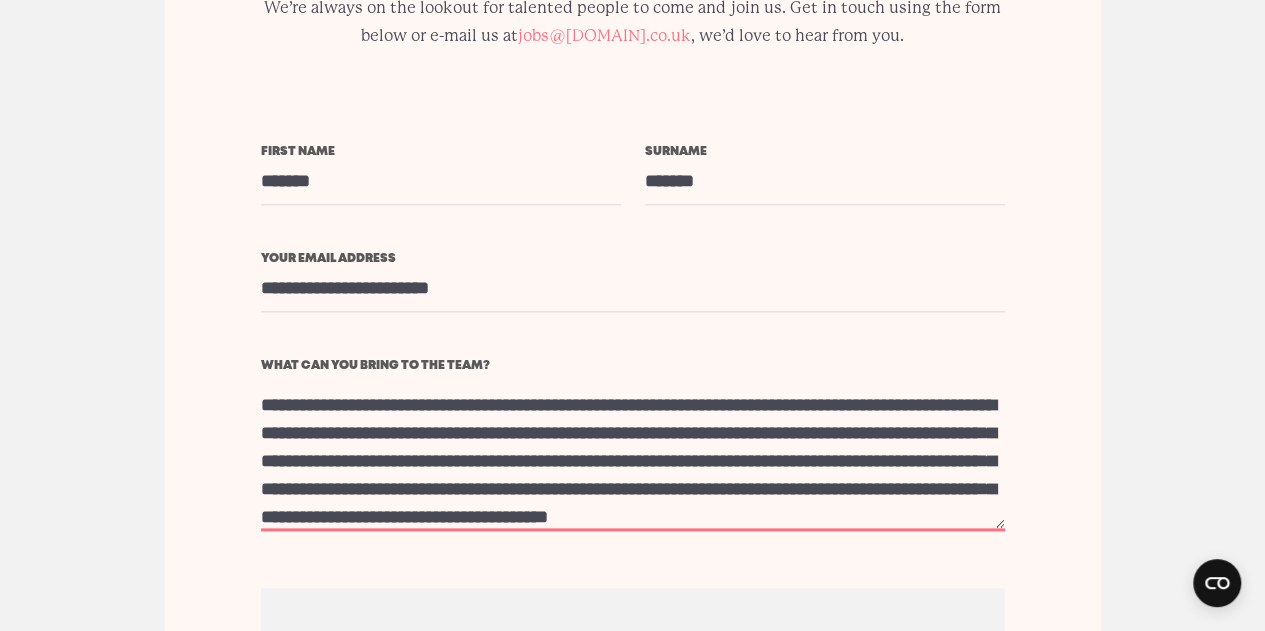 scroll, scrollTop: 326, scrollLeft: 0, axis: vertical 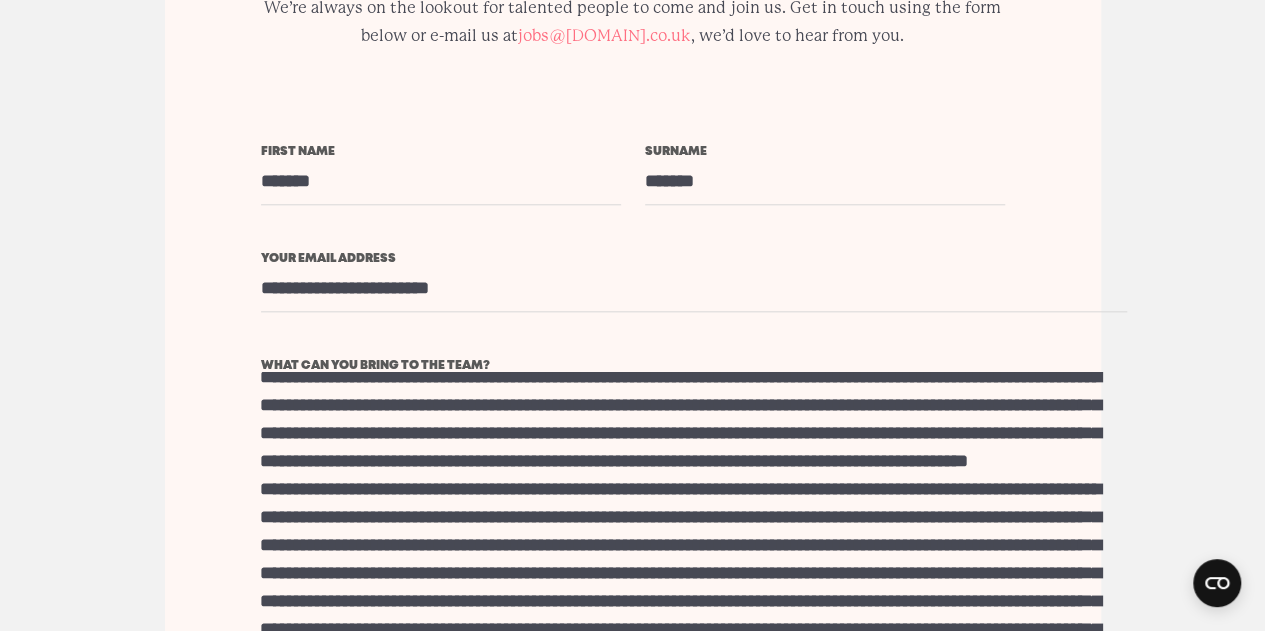 drag, startPoint x: 1000, startPoint y: 464, endPoint x: 1133, endPoint y: 649, distance: 227.84644 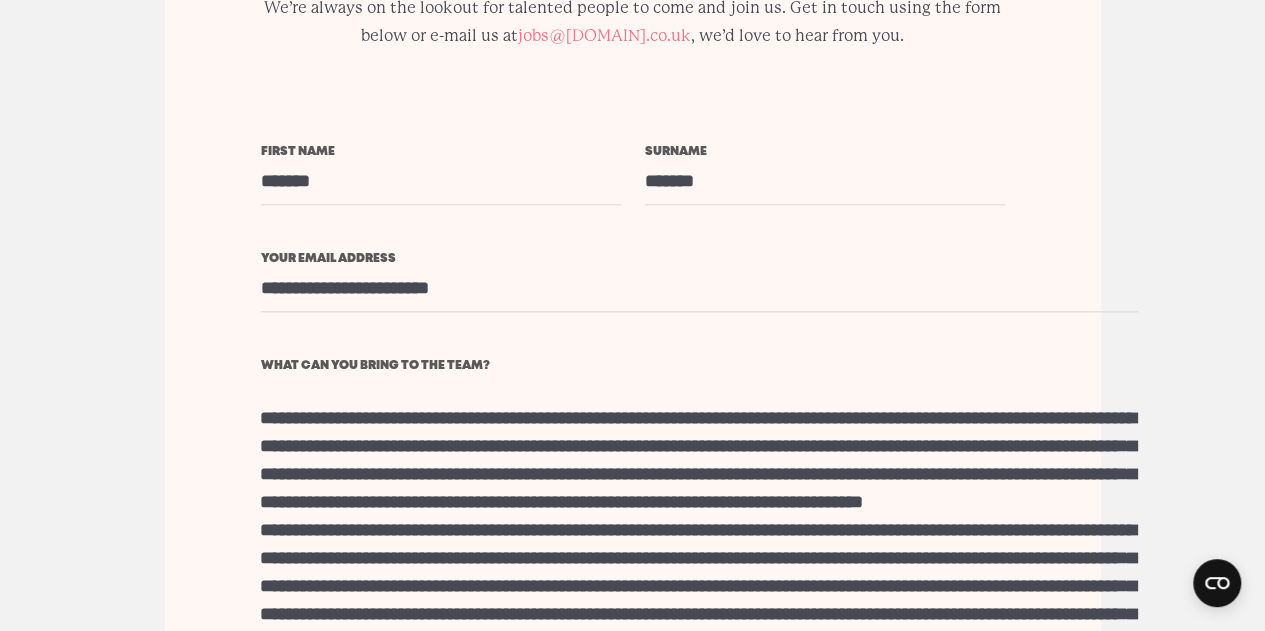 scroll, scrollTop: 284, scrollLeft: 0, axis: vertical 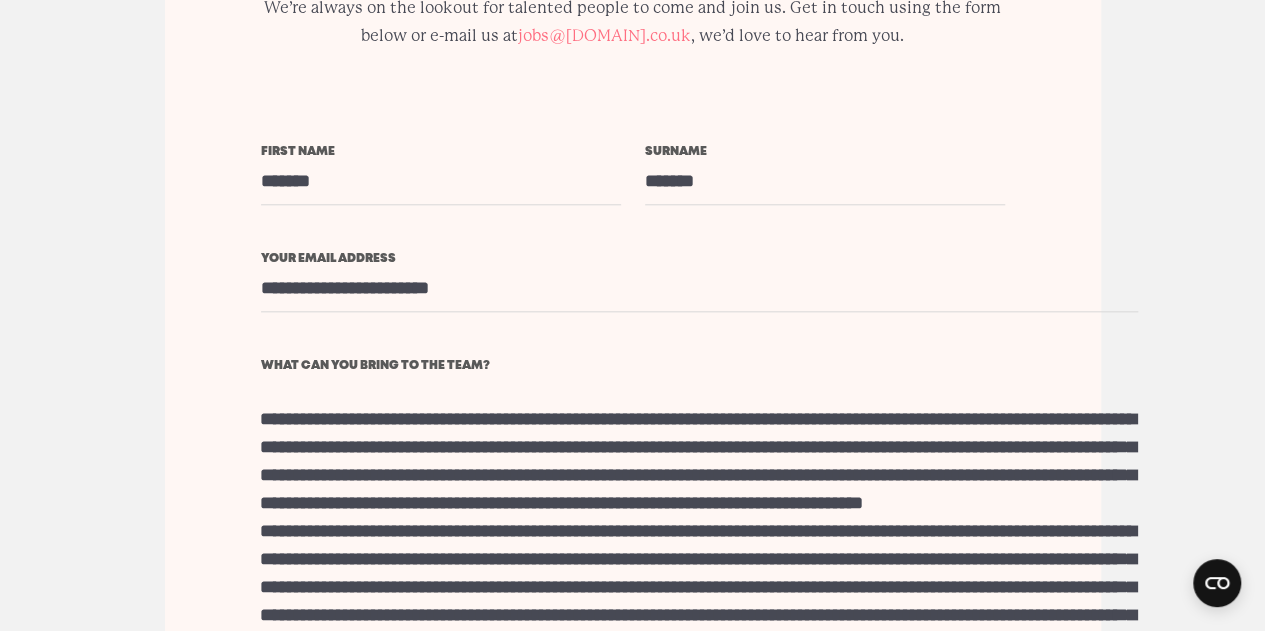 click on "What can you bring to the team?" at bounding box center [699, 544] 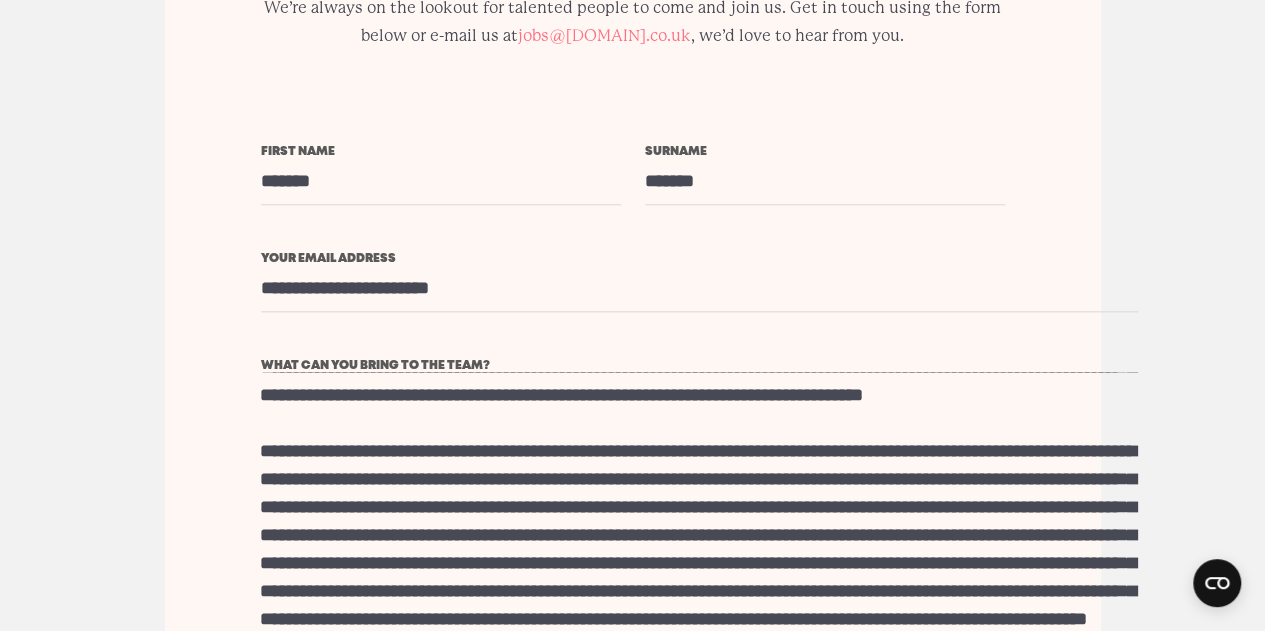 scroll, scrollTop: 434, scrollLeft: 0, axis: vertical 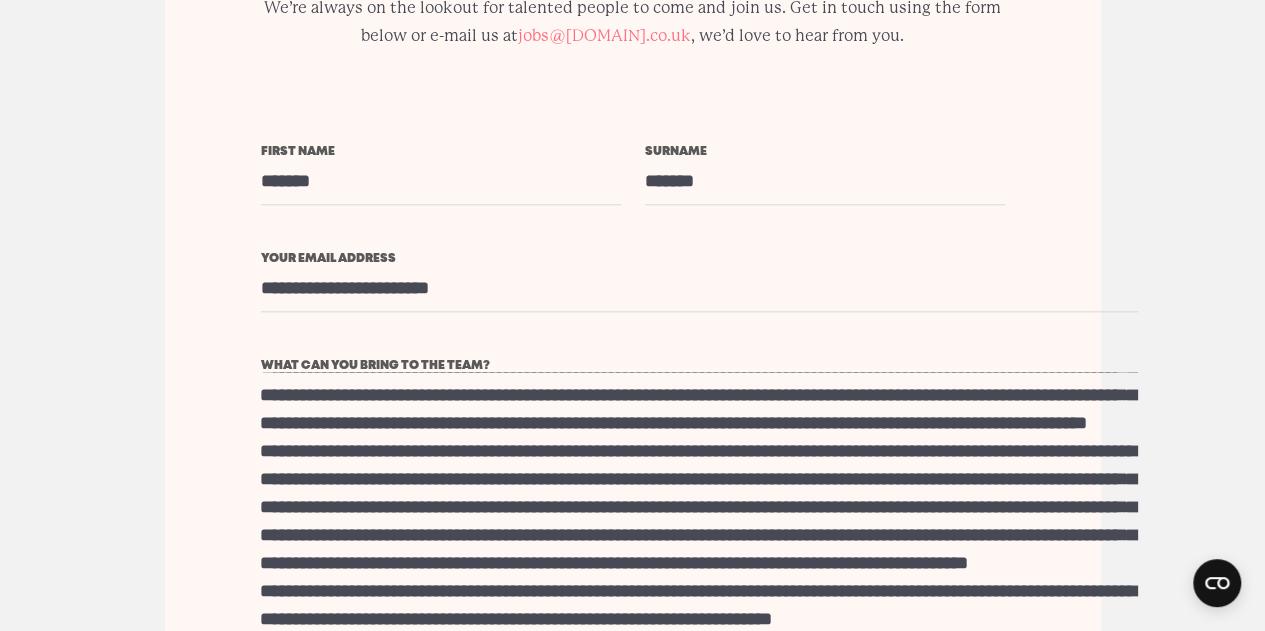 click on "What can you bring to the team?" at bounding box center (699, 544) 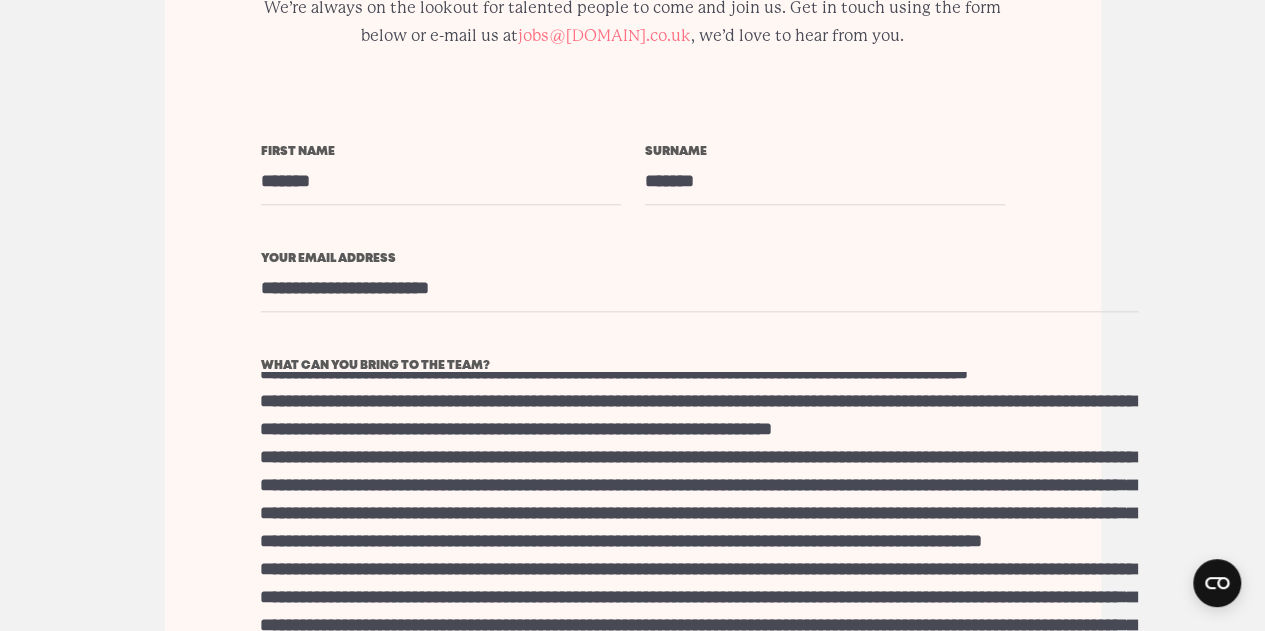 scroll, scrollTop: 807, scrollLeft: 0, axis: vertical 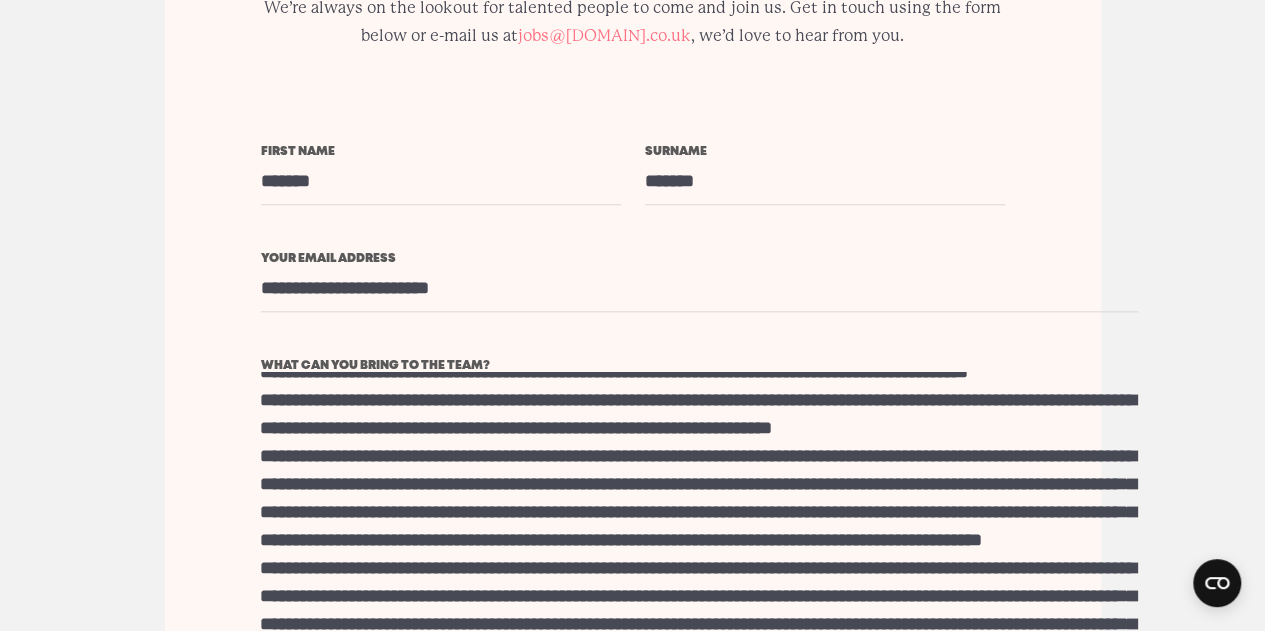 click on "What can you bring to the team?" at bounding box center [699, 544] 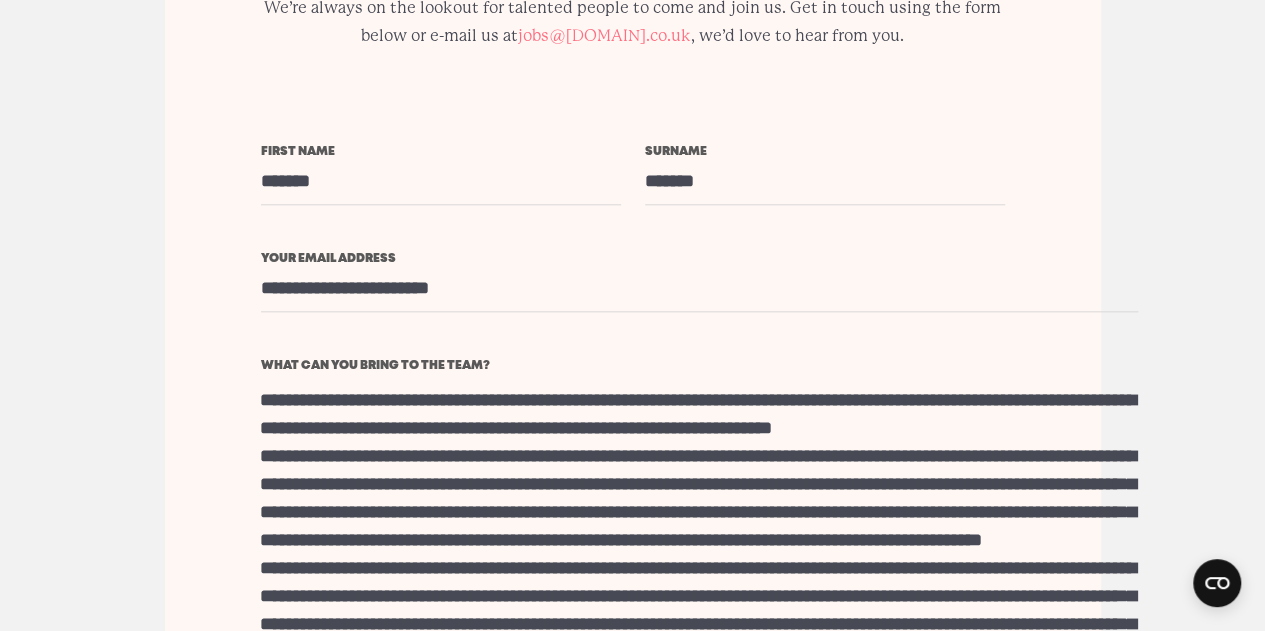 scroll, scrollTop: 925, scrollLeft: 0, axis: vertical 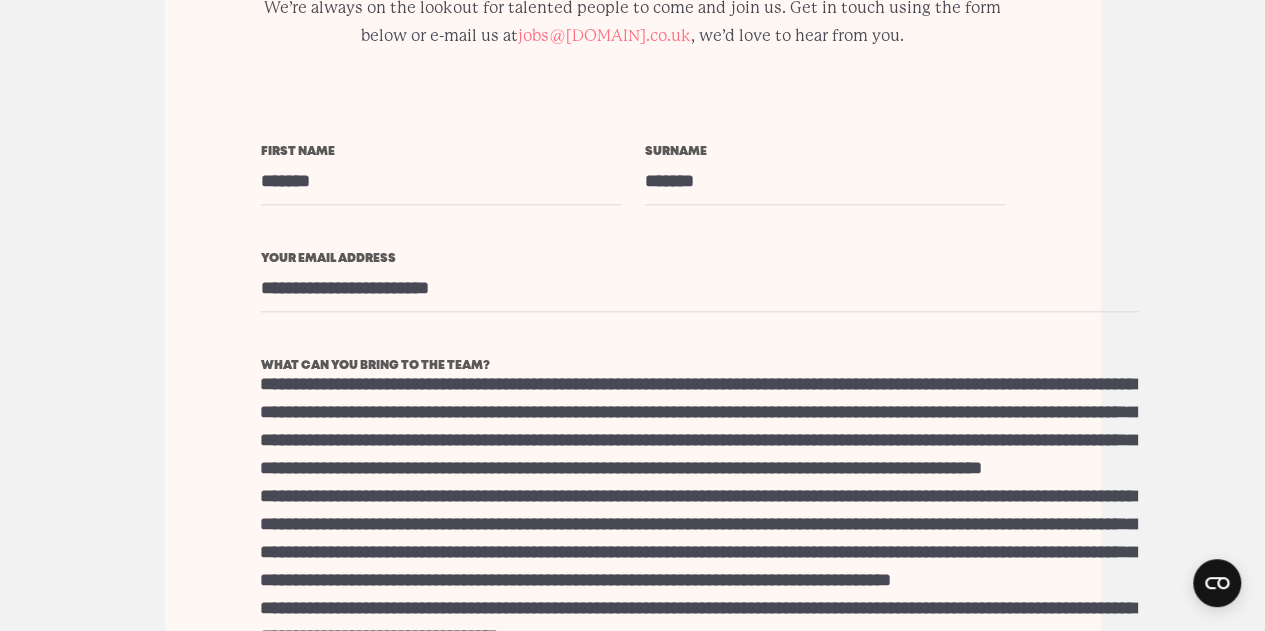 click on "What can you bring to the team?" at bounding box center [699, 544] 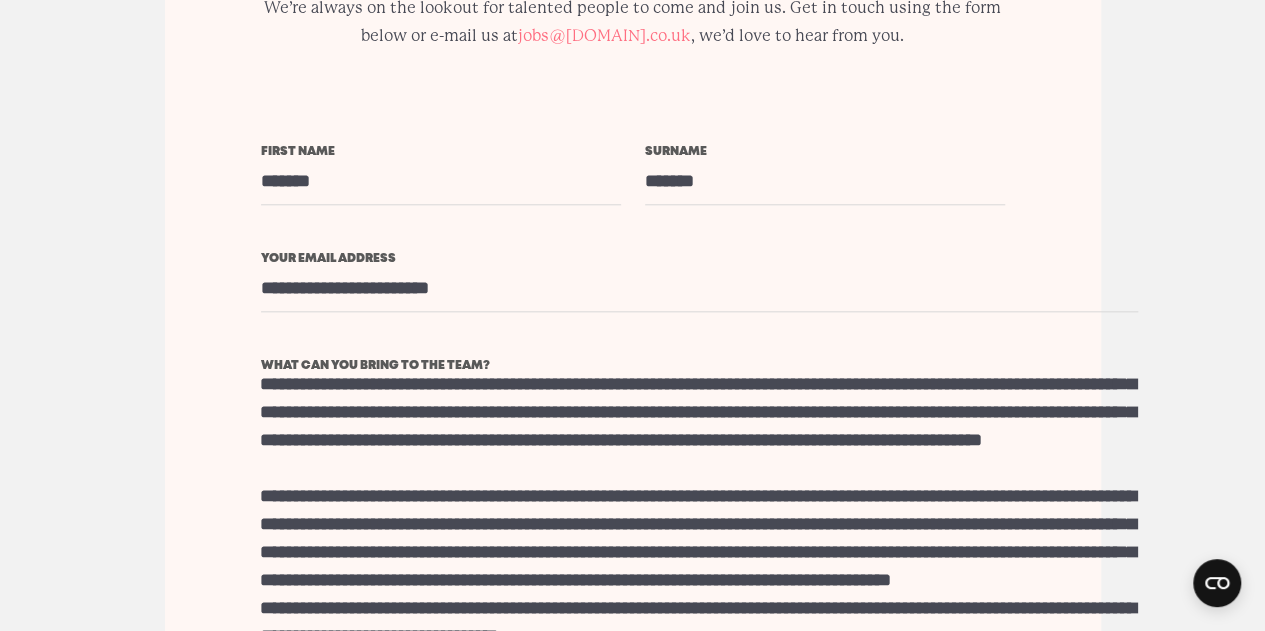 scroll, scrollTop: 1270, scrollLeft: 0, axis: vertical 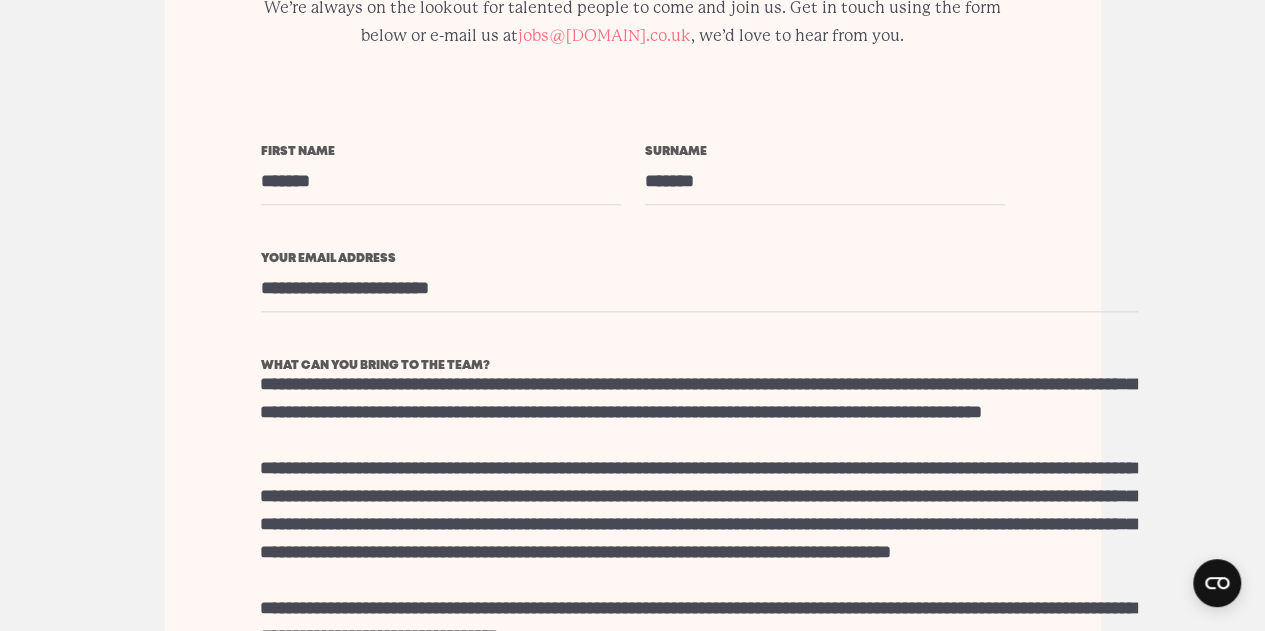 click on "What can you bring to the team?" at bounding box center [699, 544] 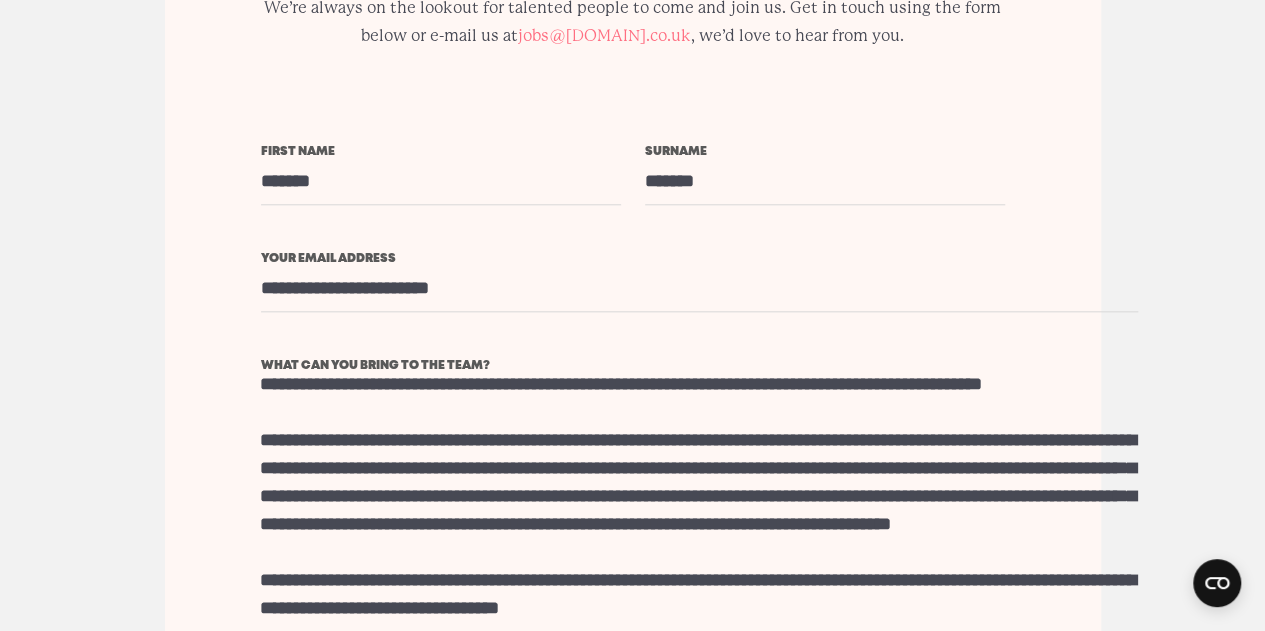 scroll, scrollTop: 1326, scrollLeft: 0, axis: vertical 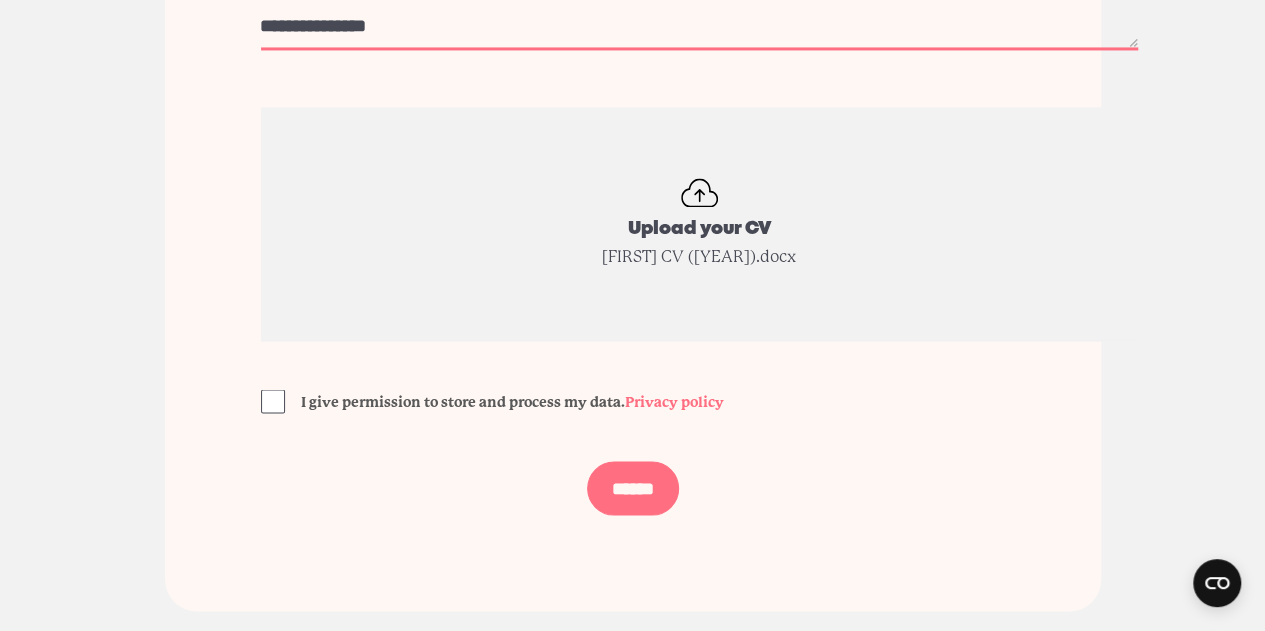 type on "**********" 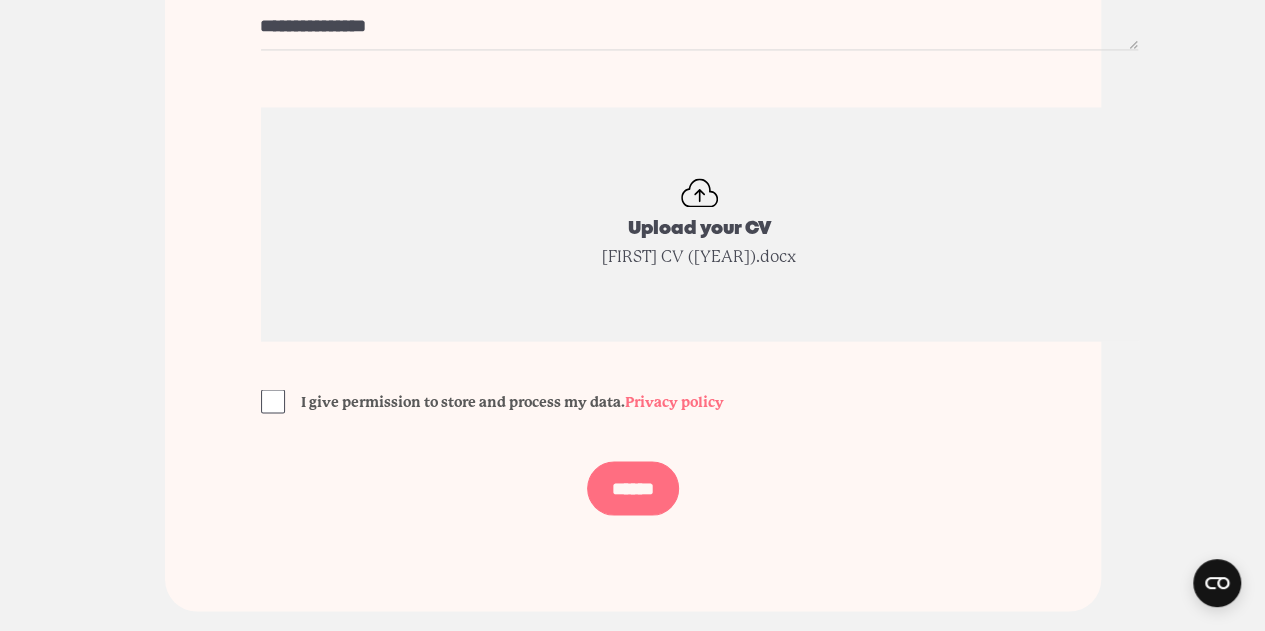 click on "I give permission to store and process my data.  Privacy policy" at bounding box center [699, 401] 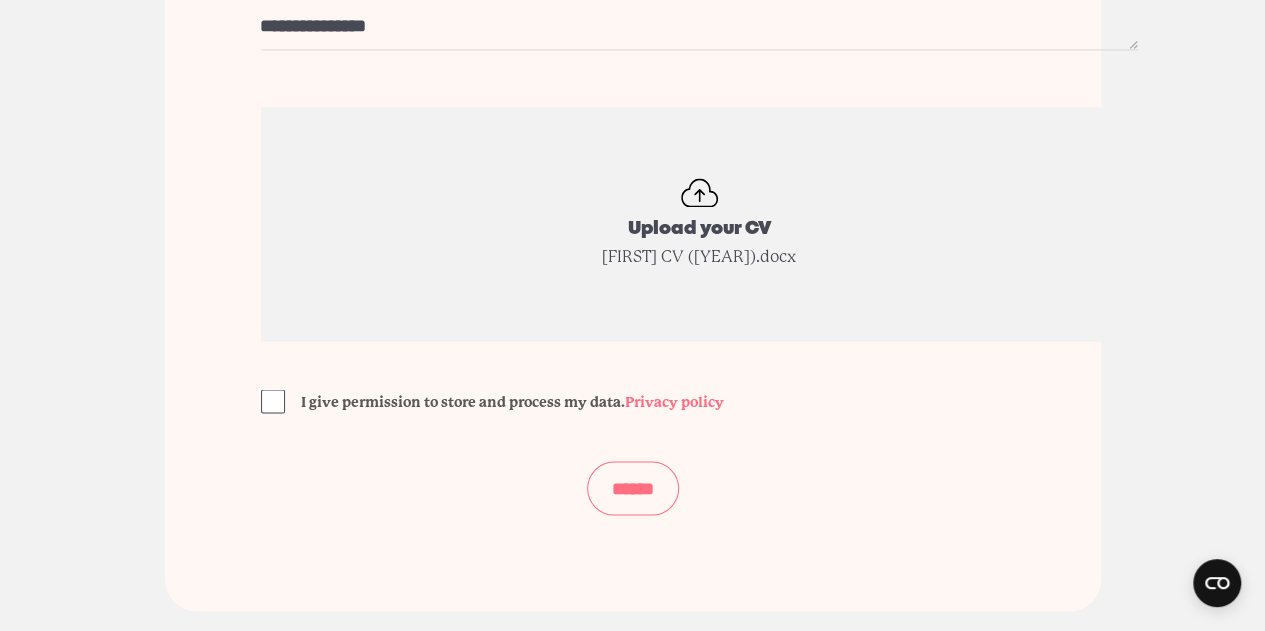 click on "******" at bounding box center (633, 488) 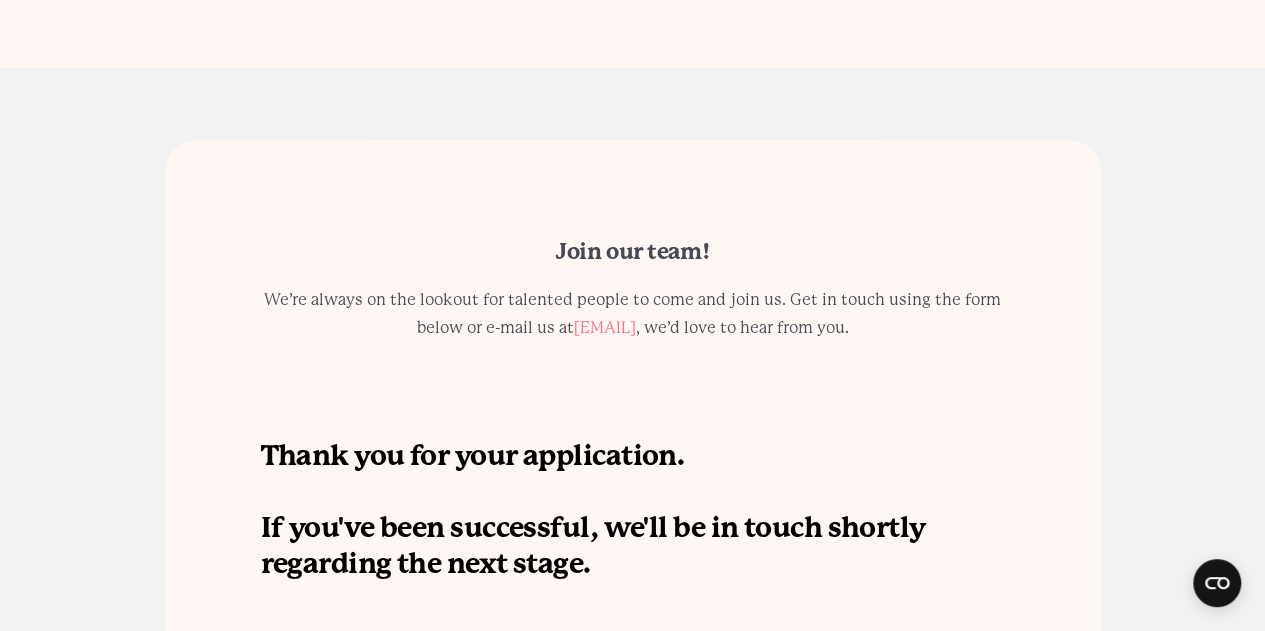 scroll, scrollTop: 4495, scrollLeft: 0, axis: vertical 